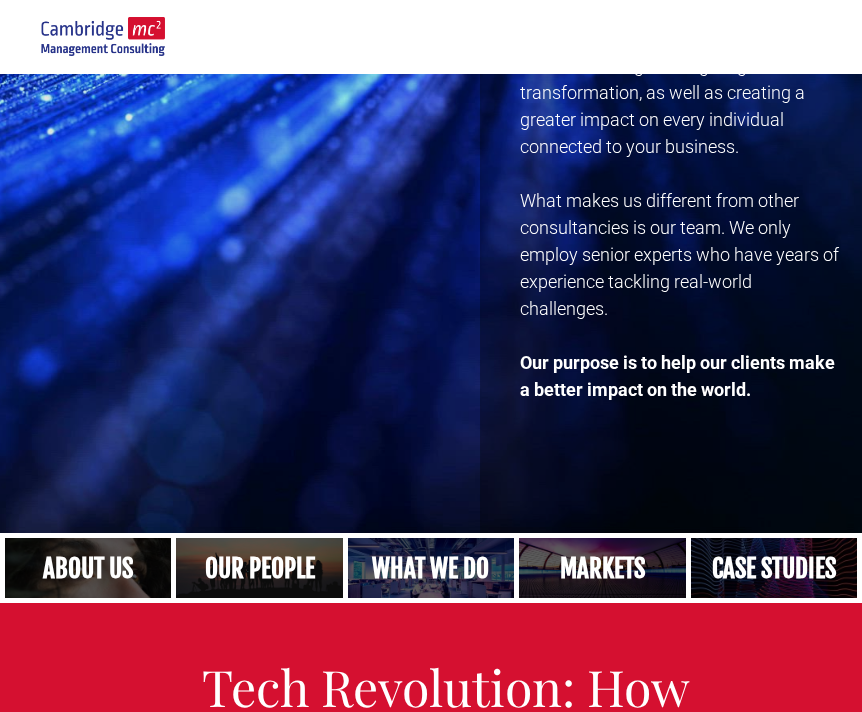 scroll, scrollTop: 494, scrollLeft: 0, axis: vertical 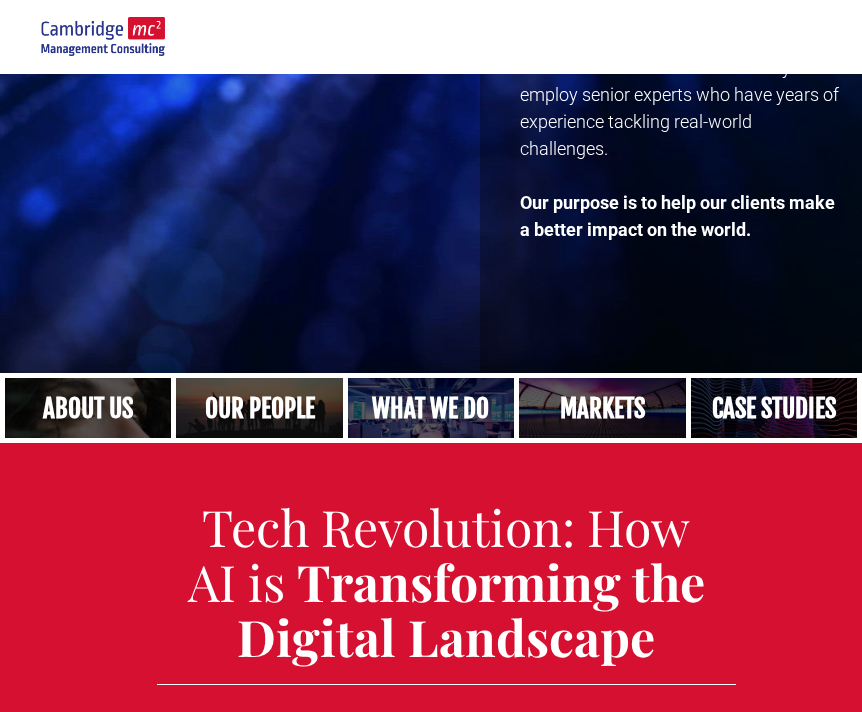 click at bounding box center (259, 408) 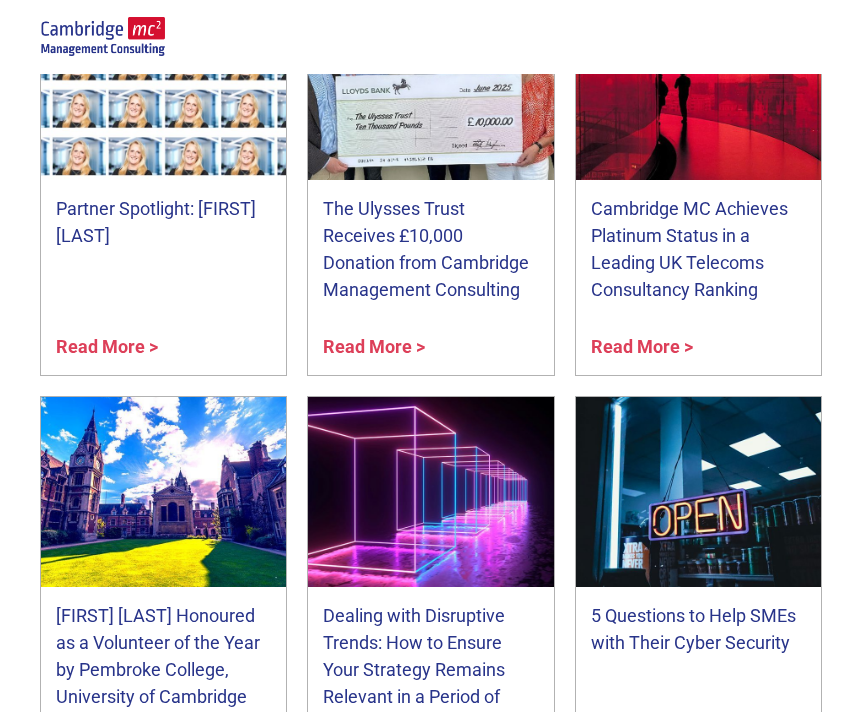 scroll, scrollTop: 8581, scrollLeft: 0, axis: vertical 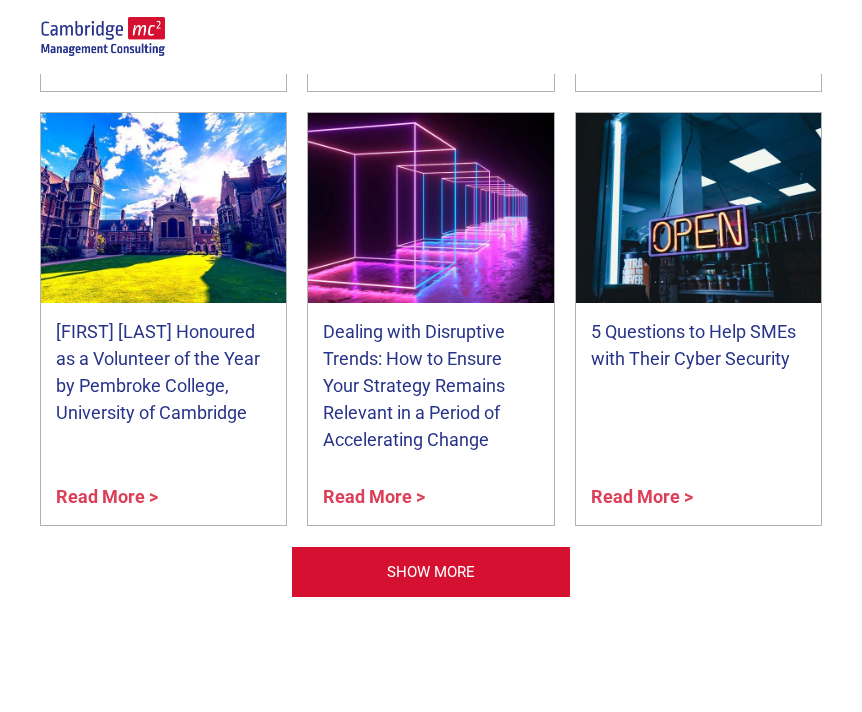 click at bounding box center (102, 37) 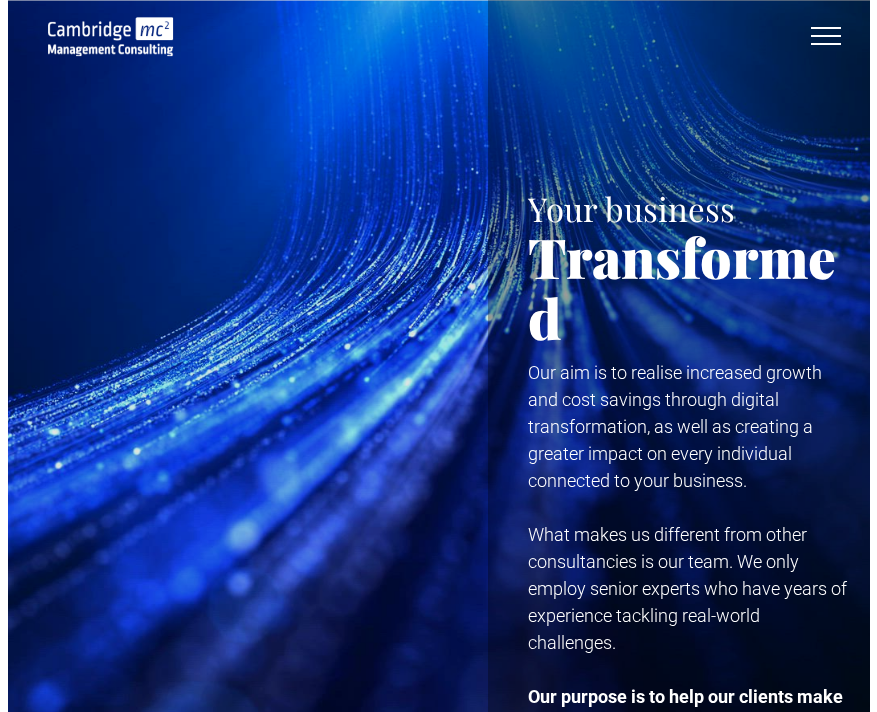 scroll, scrollTop: 0, scrollLeft: 0, axis: both 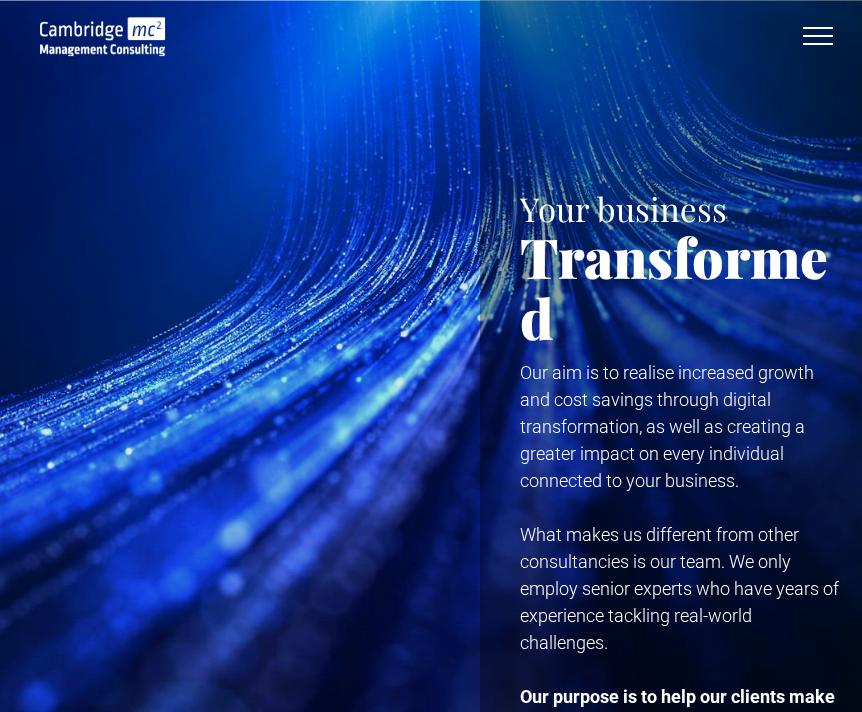 click at bounding box center [818, 36] 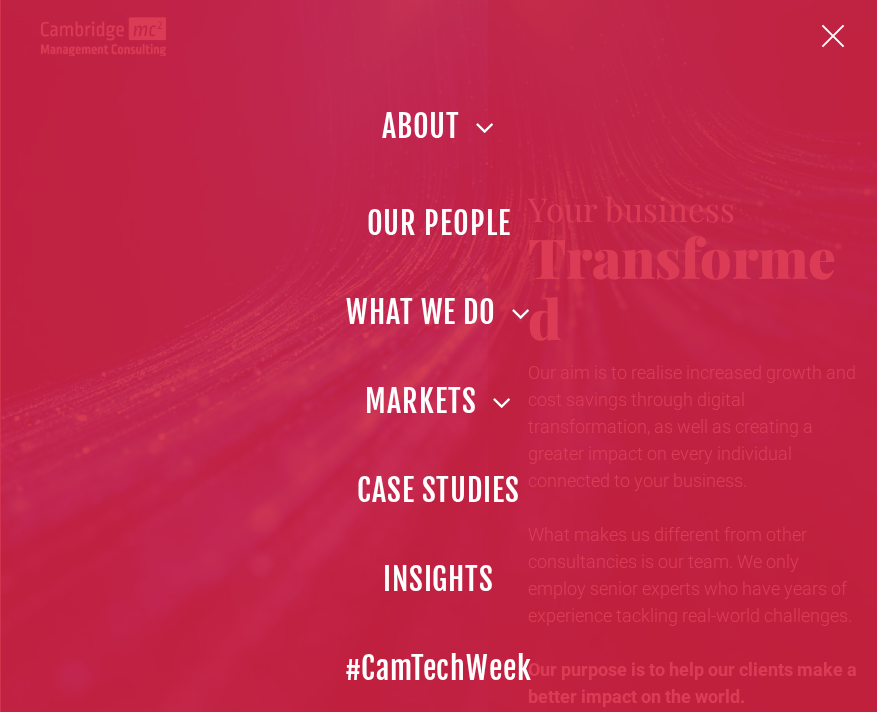 click on "ABOUT" at bounding box center (438, 126) 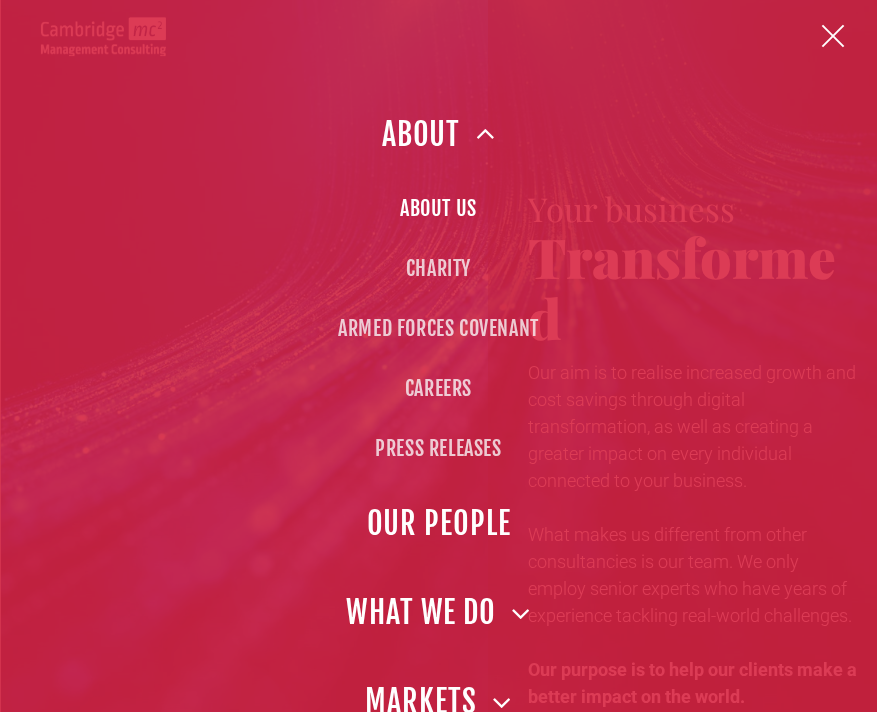 click on "ABOUT US" at bounding box center [438, 209] 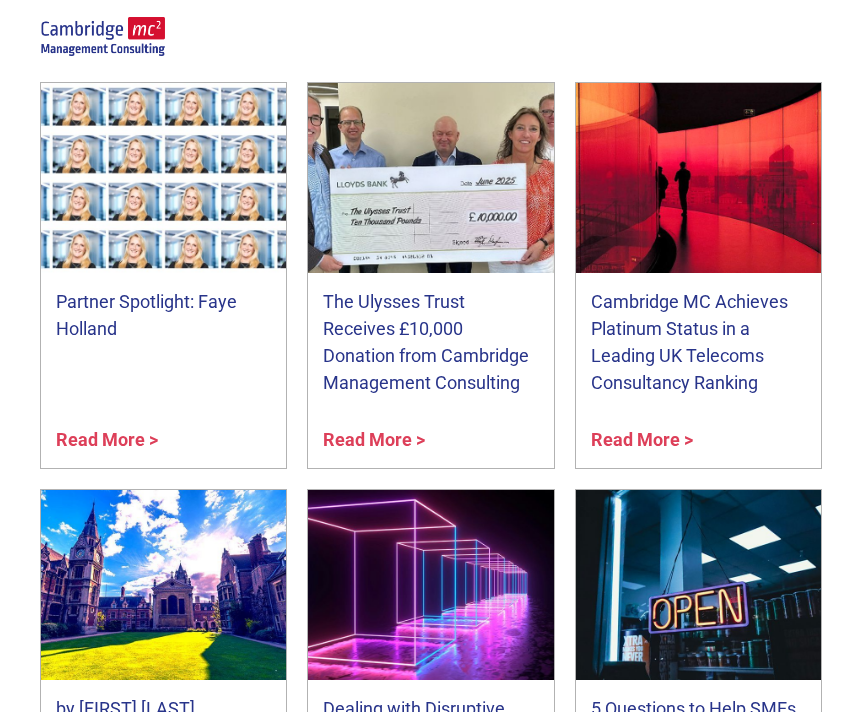 scroll, scrollTop: 6425, scrollLeft: 0, axis: vertical 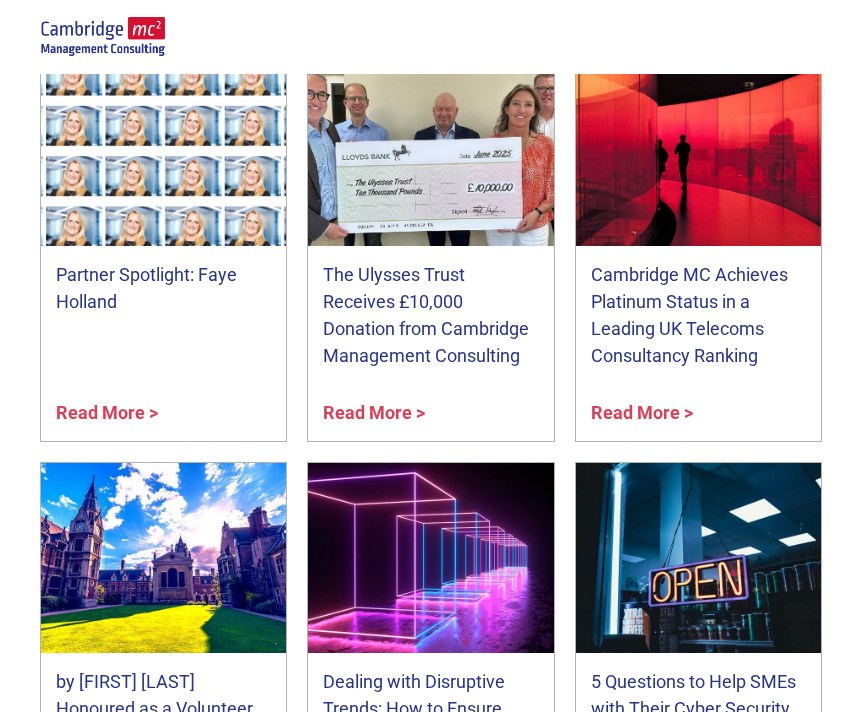 click at bounding box center (164, 151) 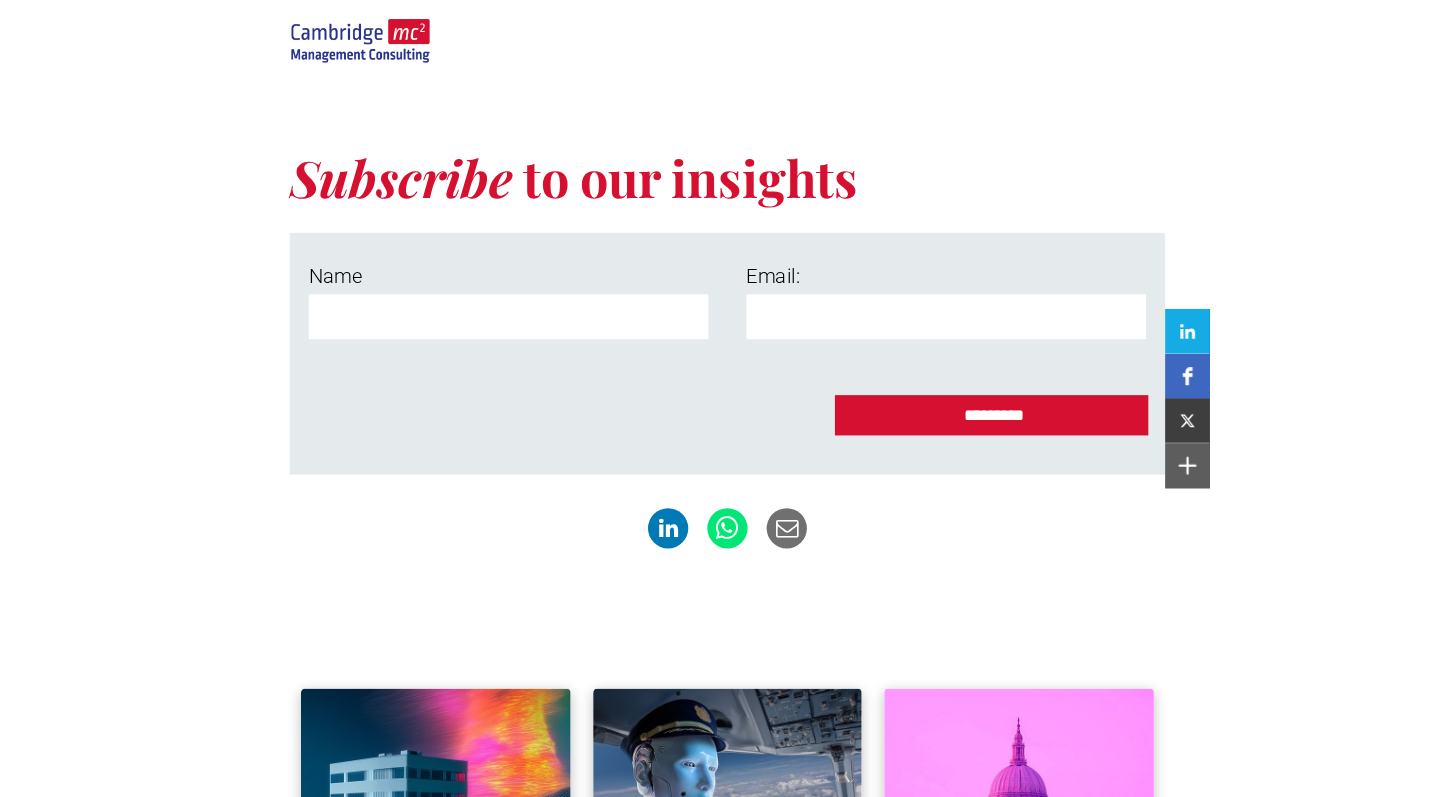 scroll, scrollTop: 2656, scrollLeft: 0, axis: vertical 